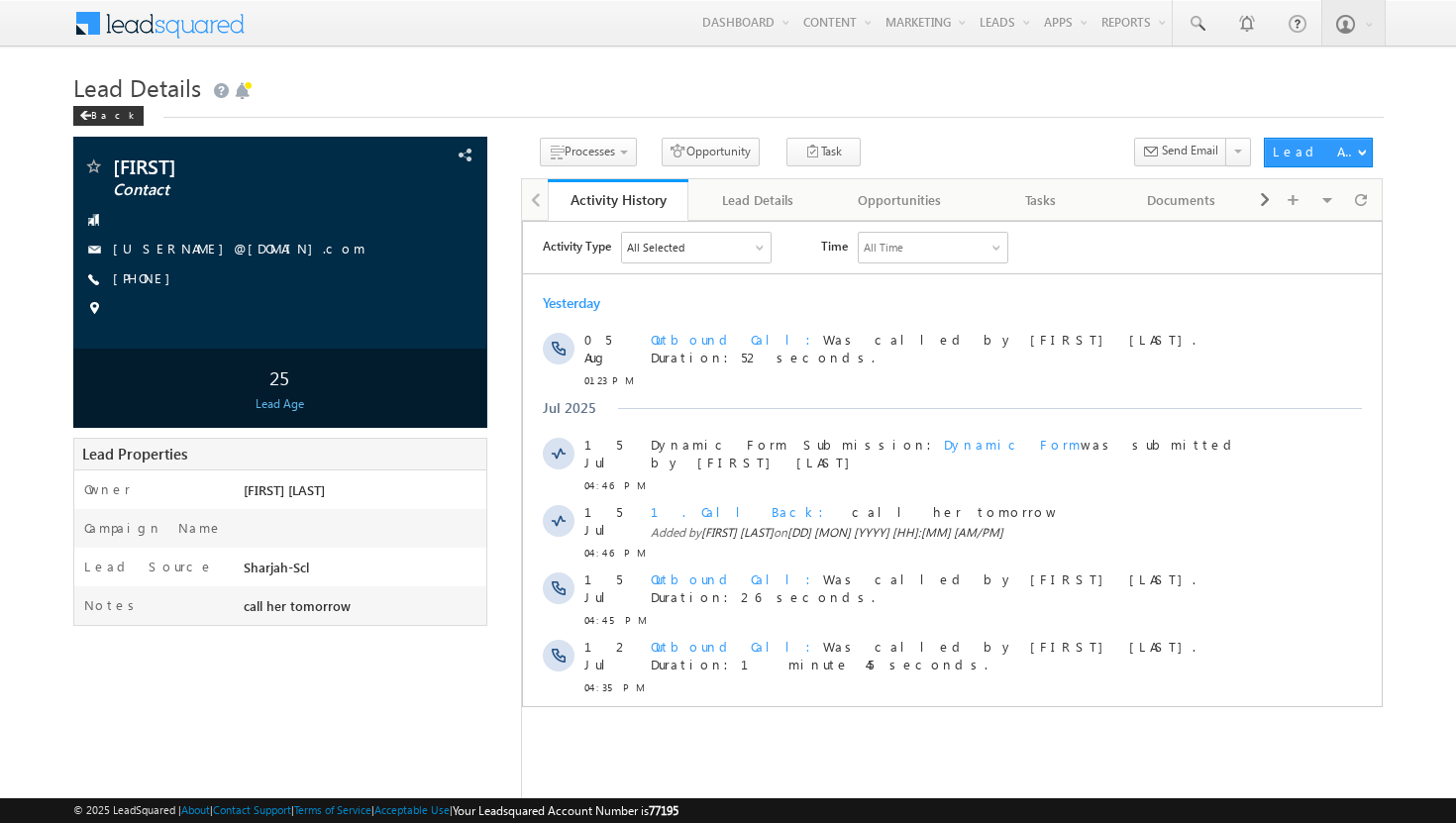 scroll, scrollTop: 0, scrollLeft: 0, axis: both 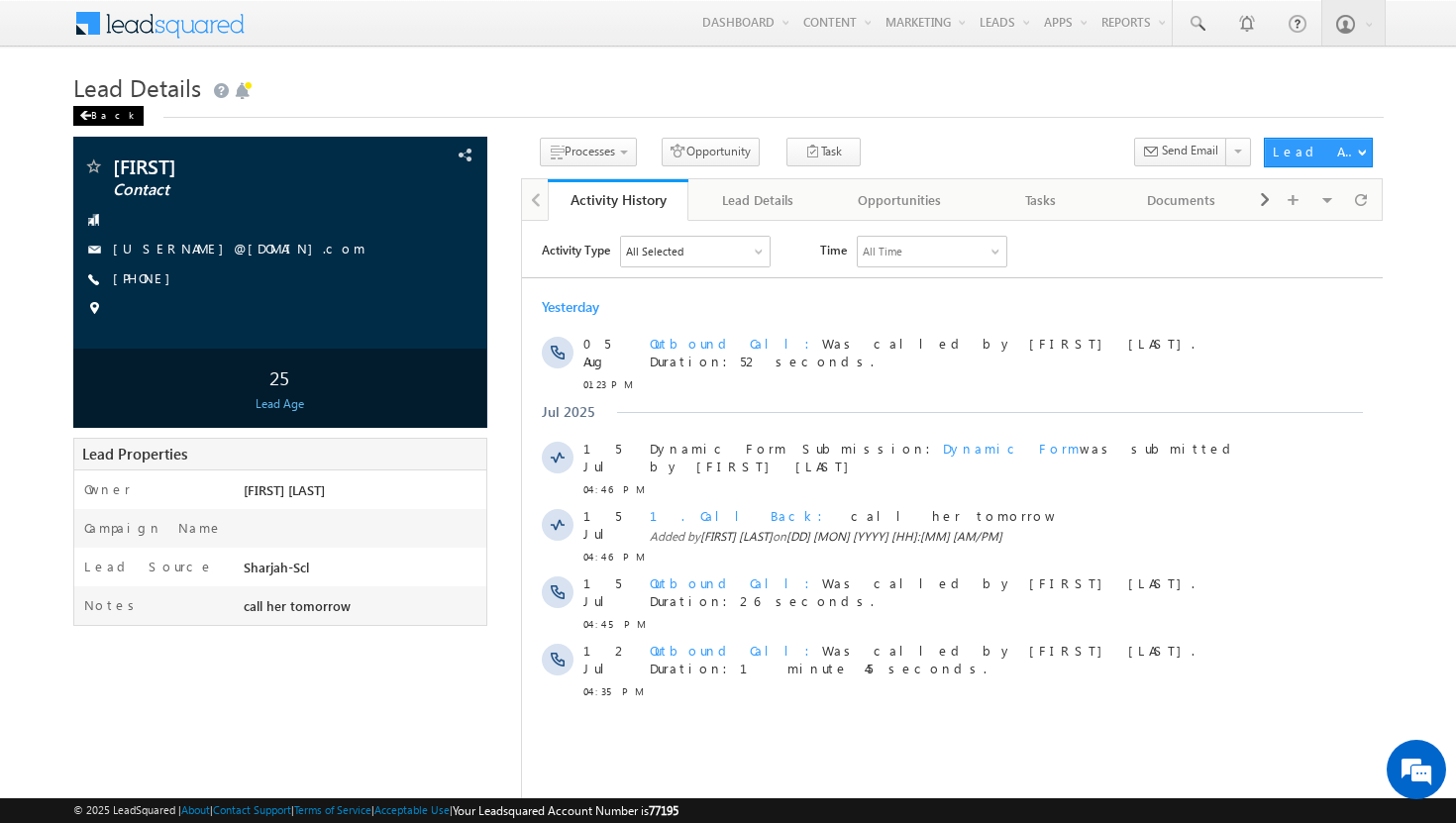 click at bounding box center [85, 116] 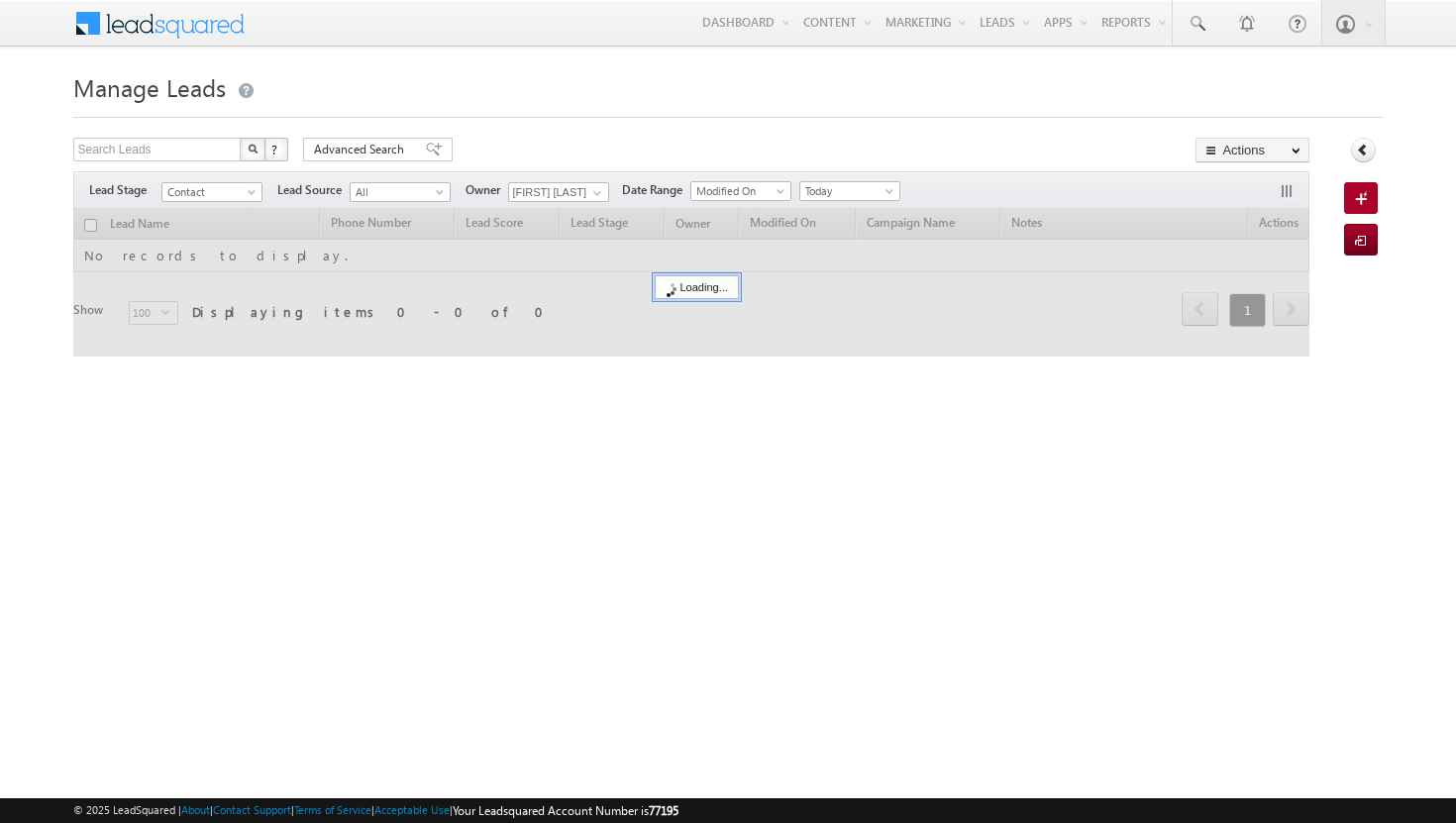 scroll, scrollTop: 0, scrollLeft: 0, axis: both 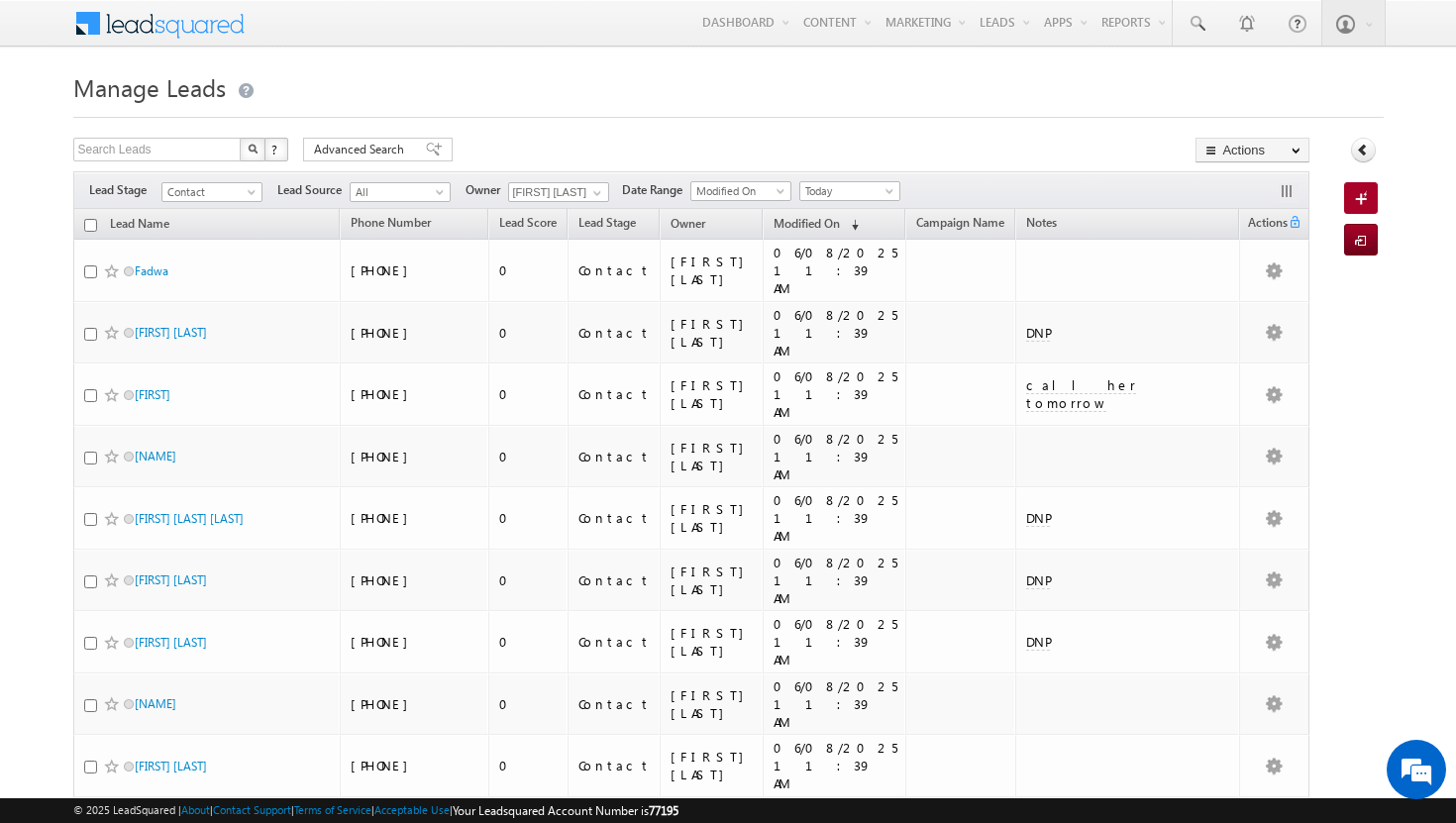 click at bounding box center [90, 225] 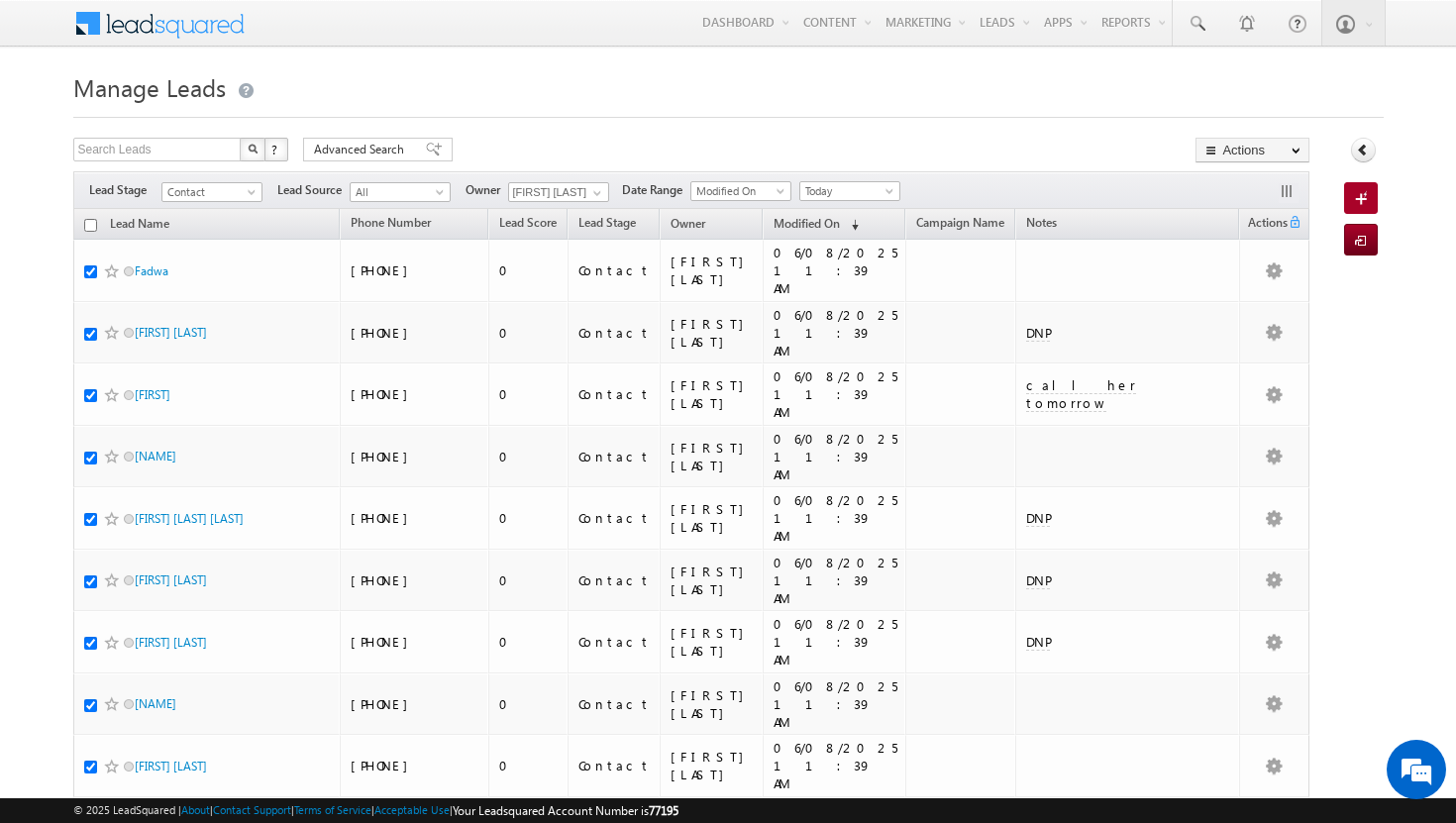 checkbox on "true" 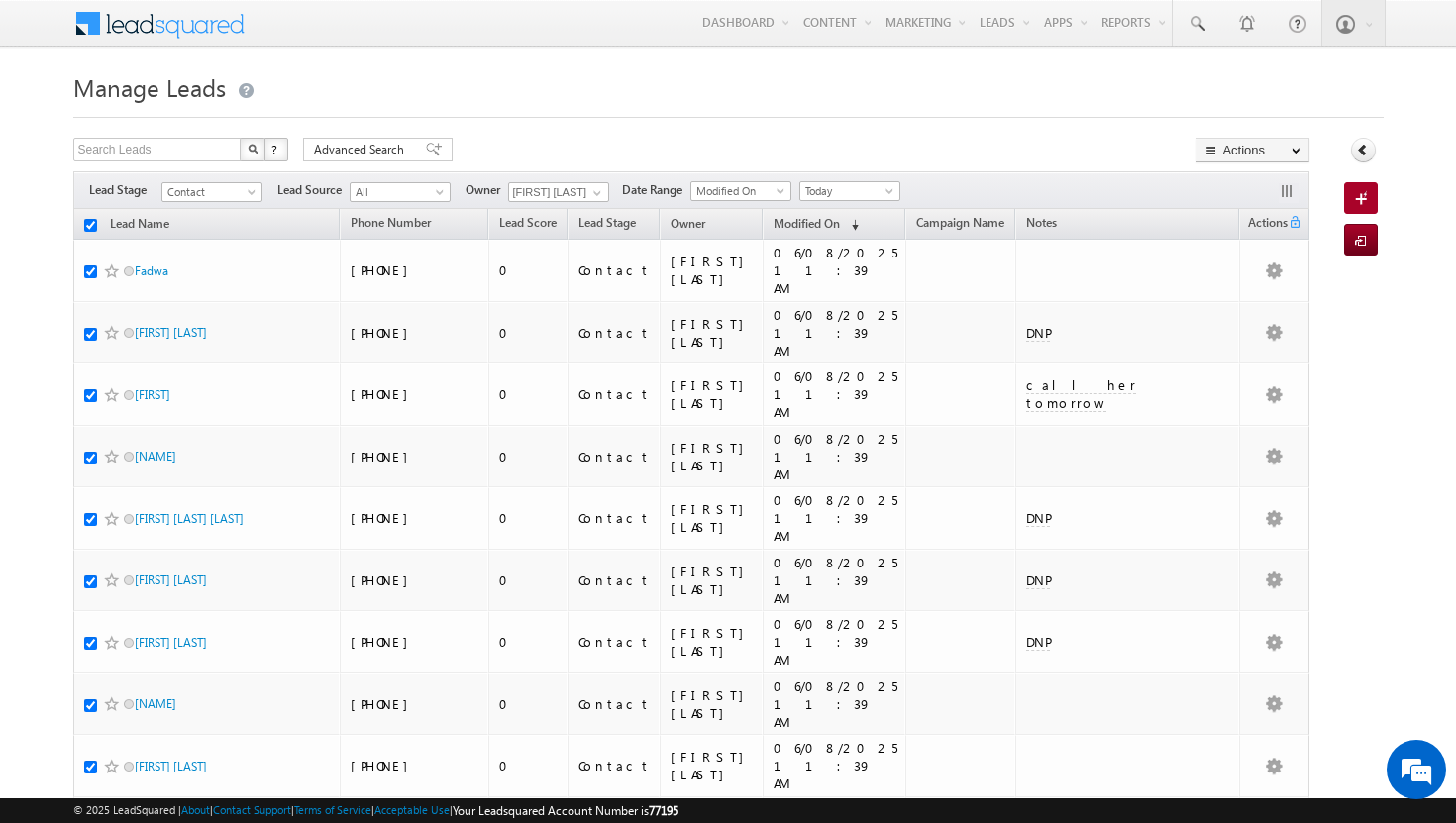 checkbox on "true" 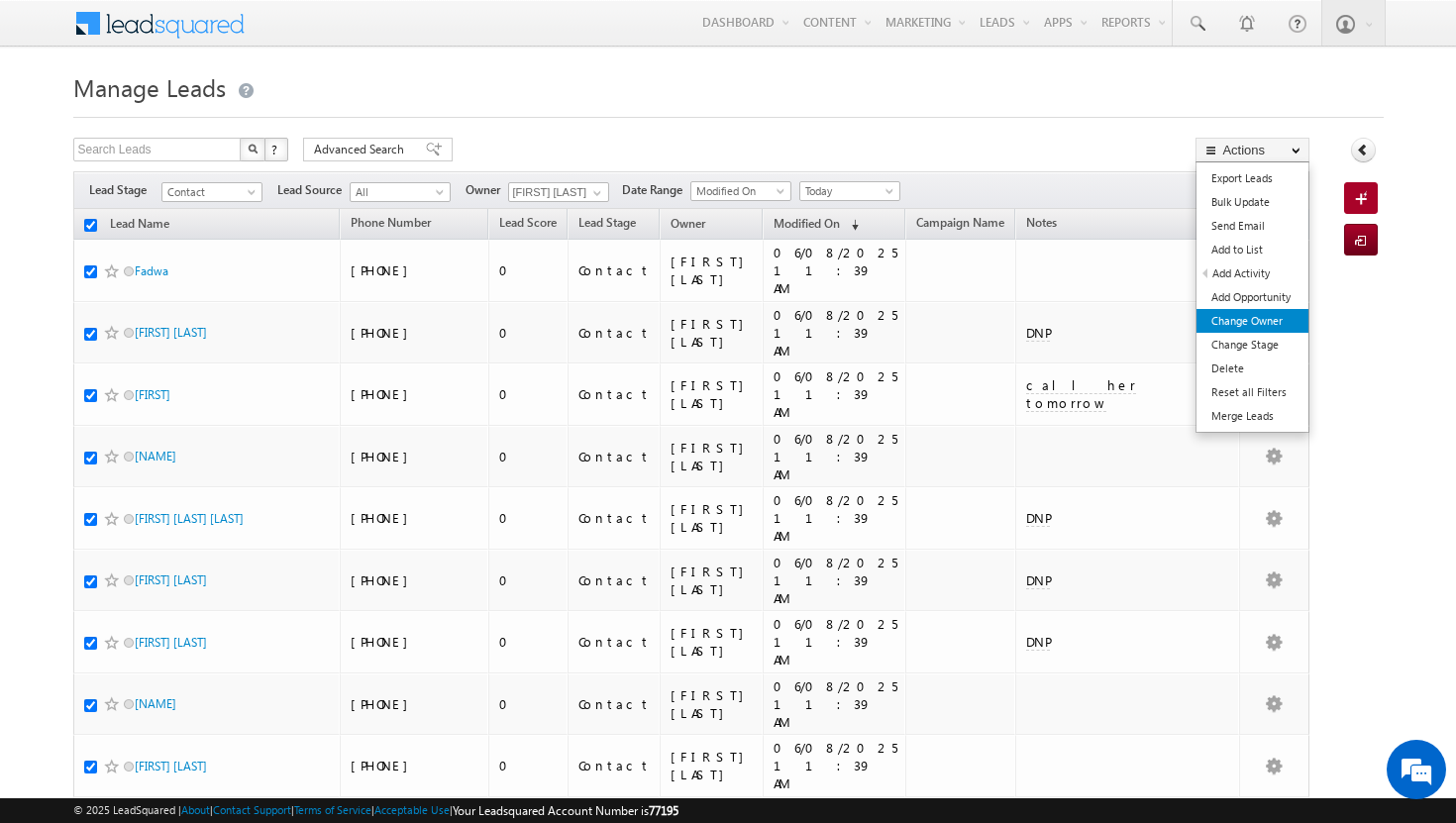 click on "Change Owner" at bounding box center [1252, 321] 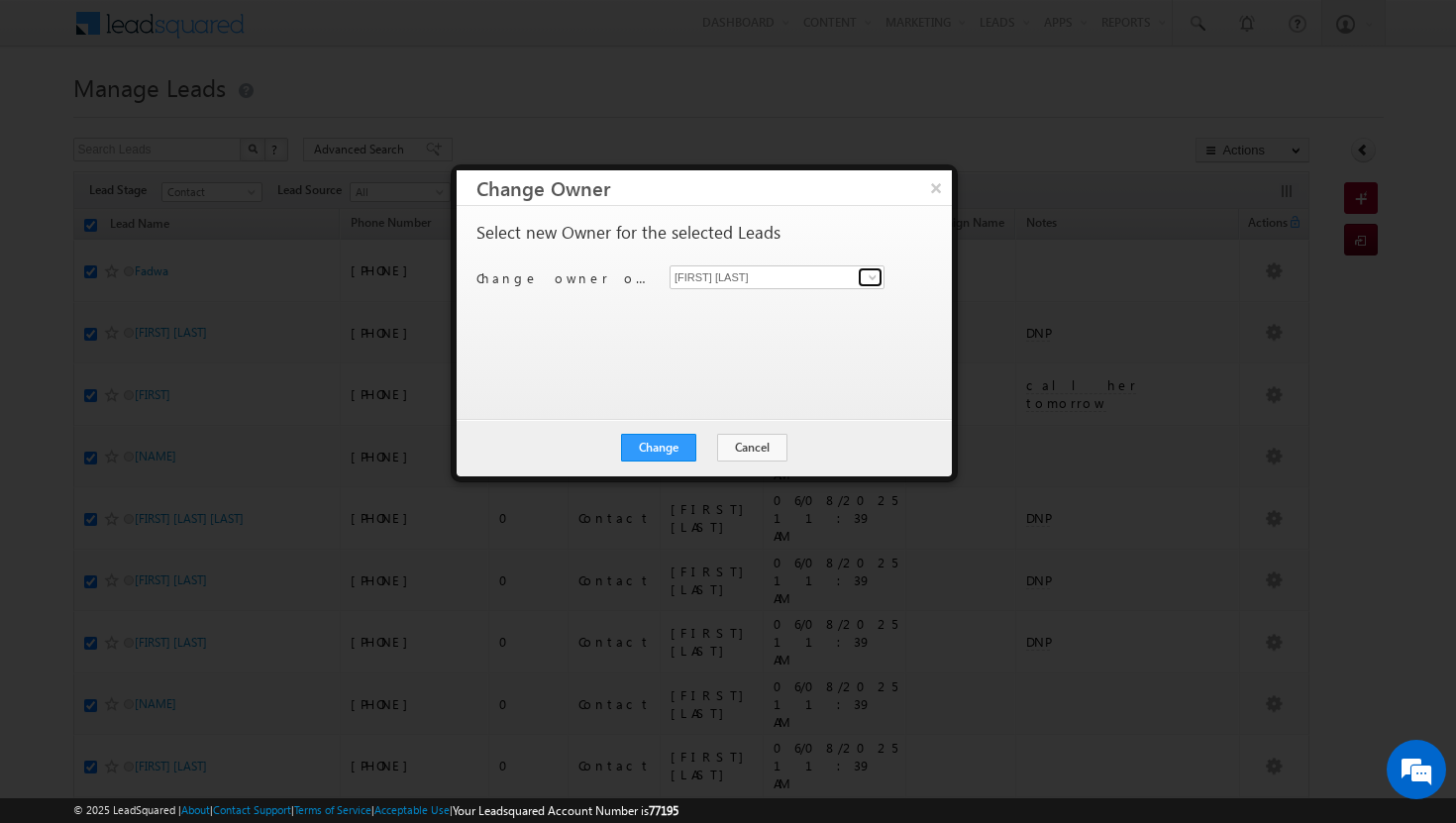 click at bounding box center (873, 277) 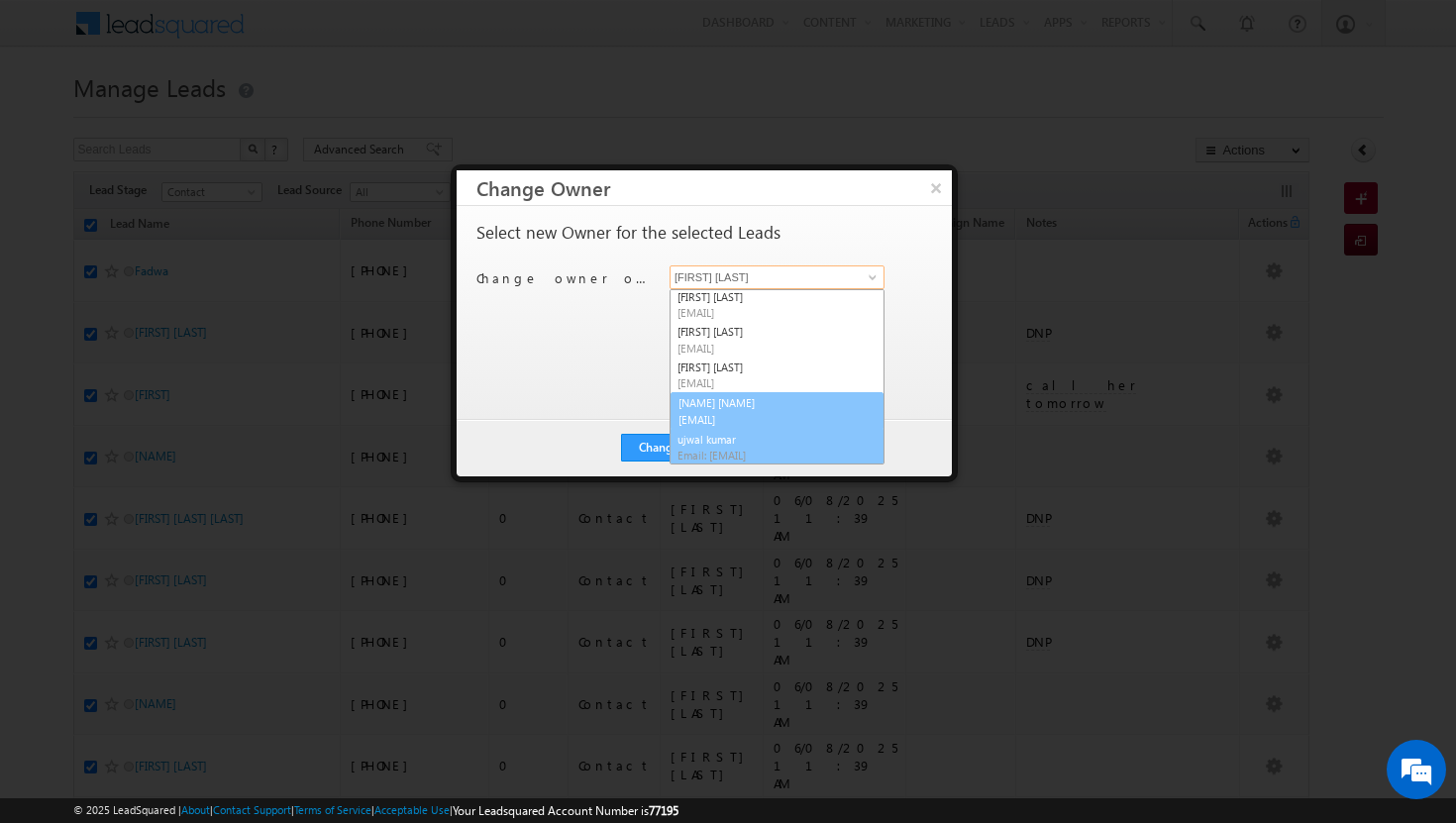 scroll, scrollTop: 72, scrollLeft: 0, axis: vertical 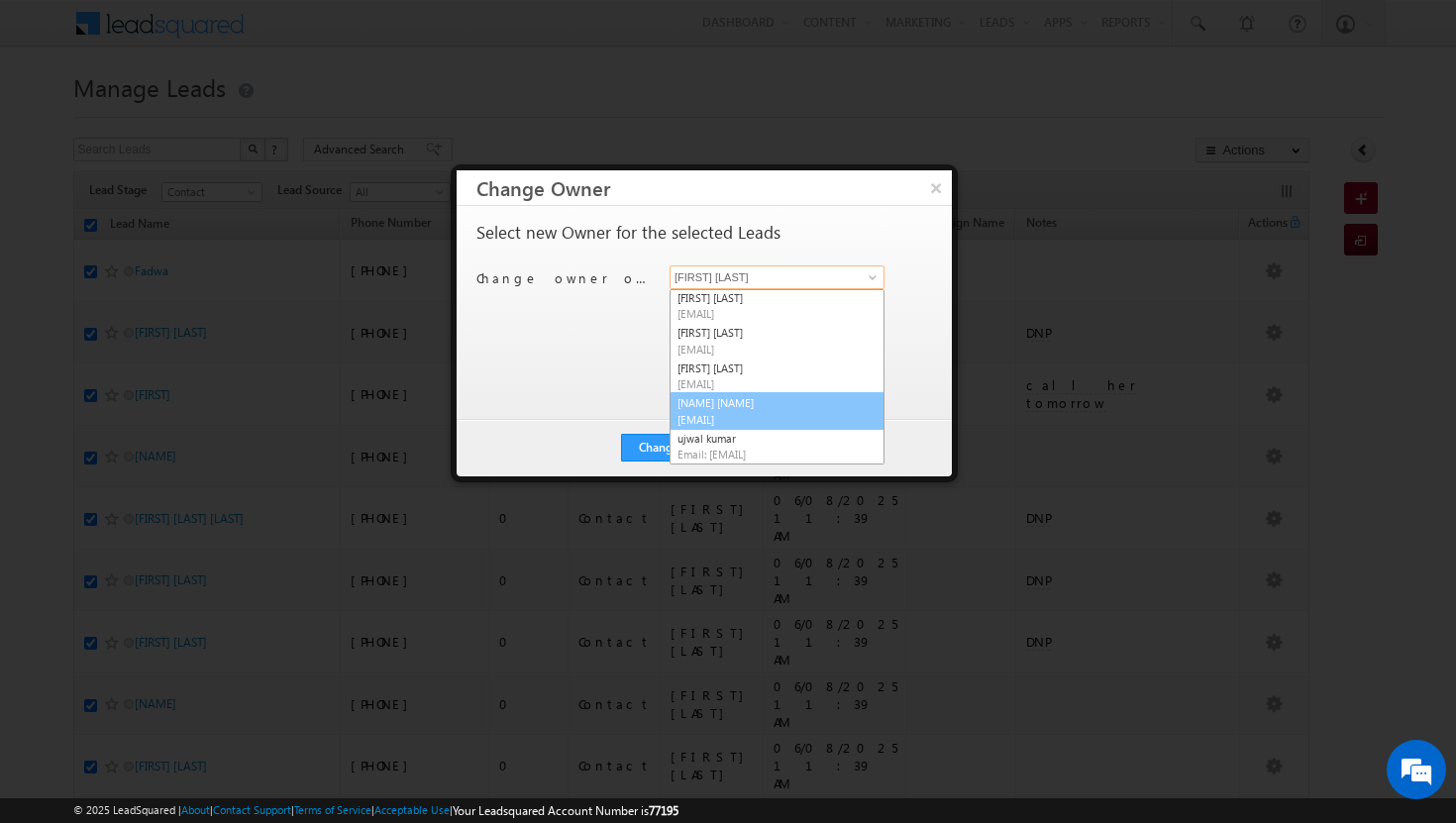 click on "[FIRST] [LAST] [EMAIL]" at bounding box center [777, 411] 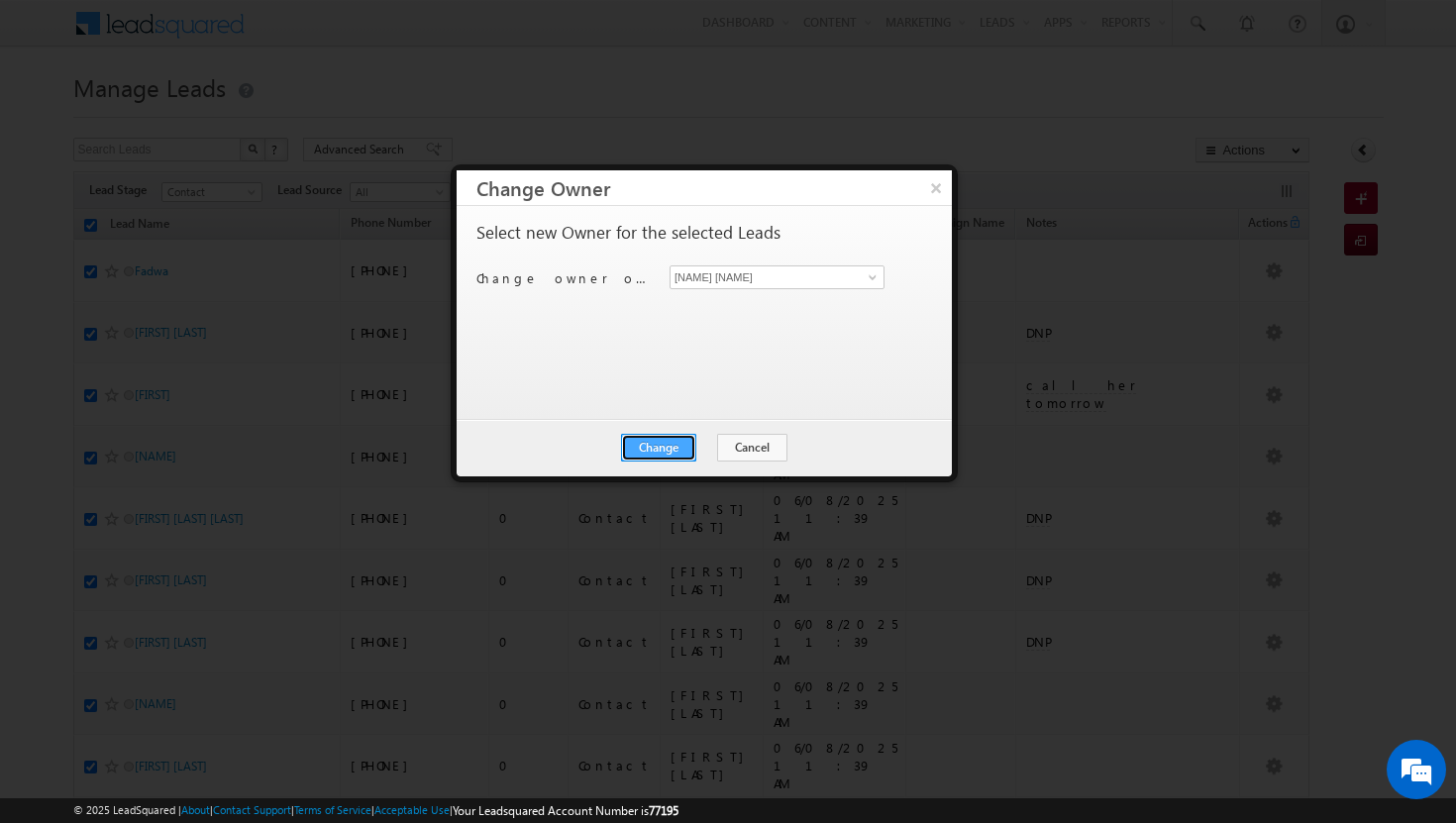 click on "Change" at bounding box center (659, 448) 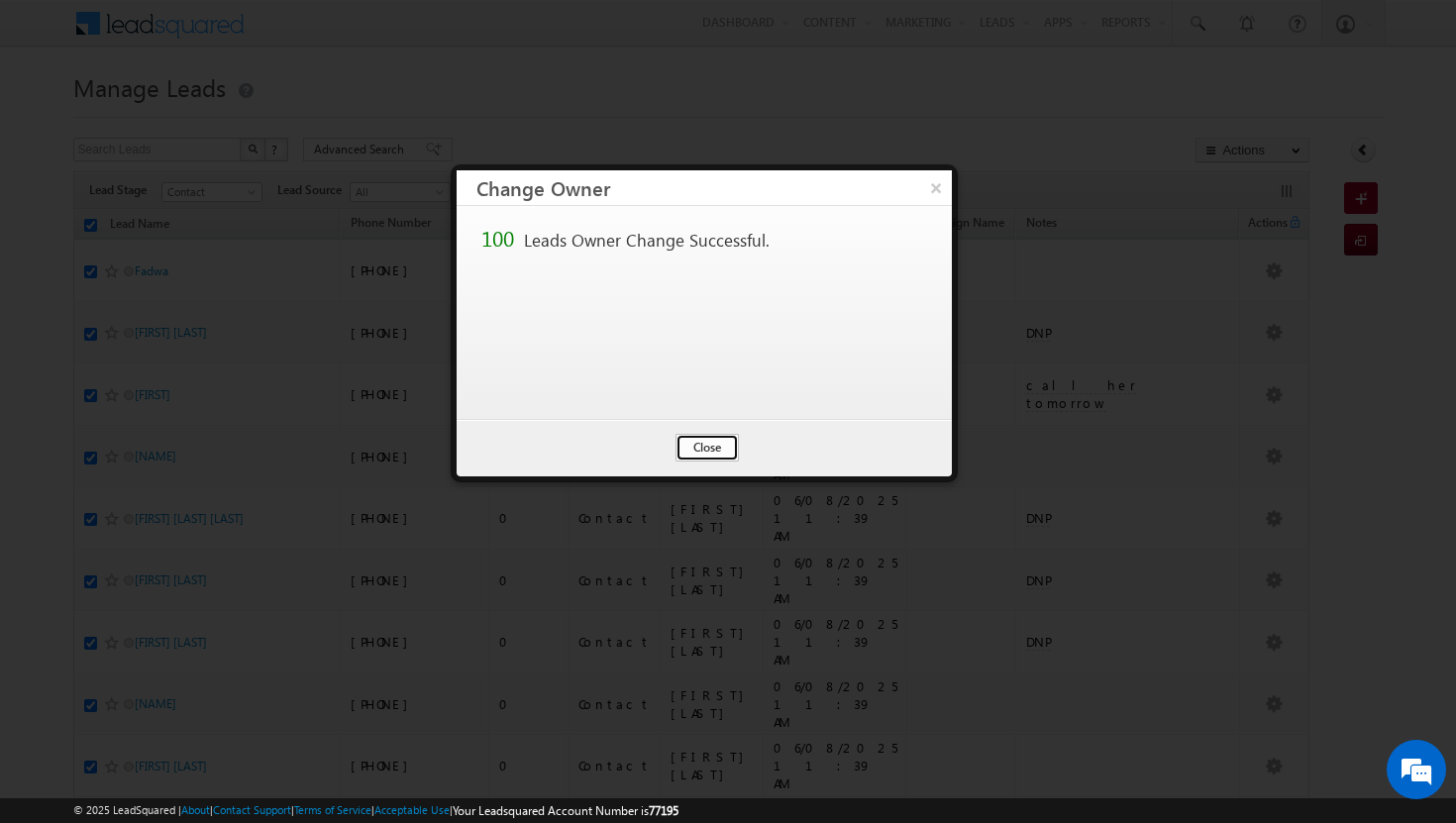 click on "Close" at bounding box center (707, 448) 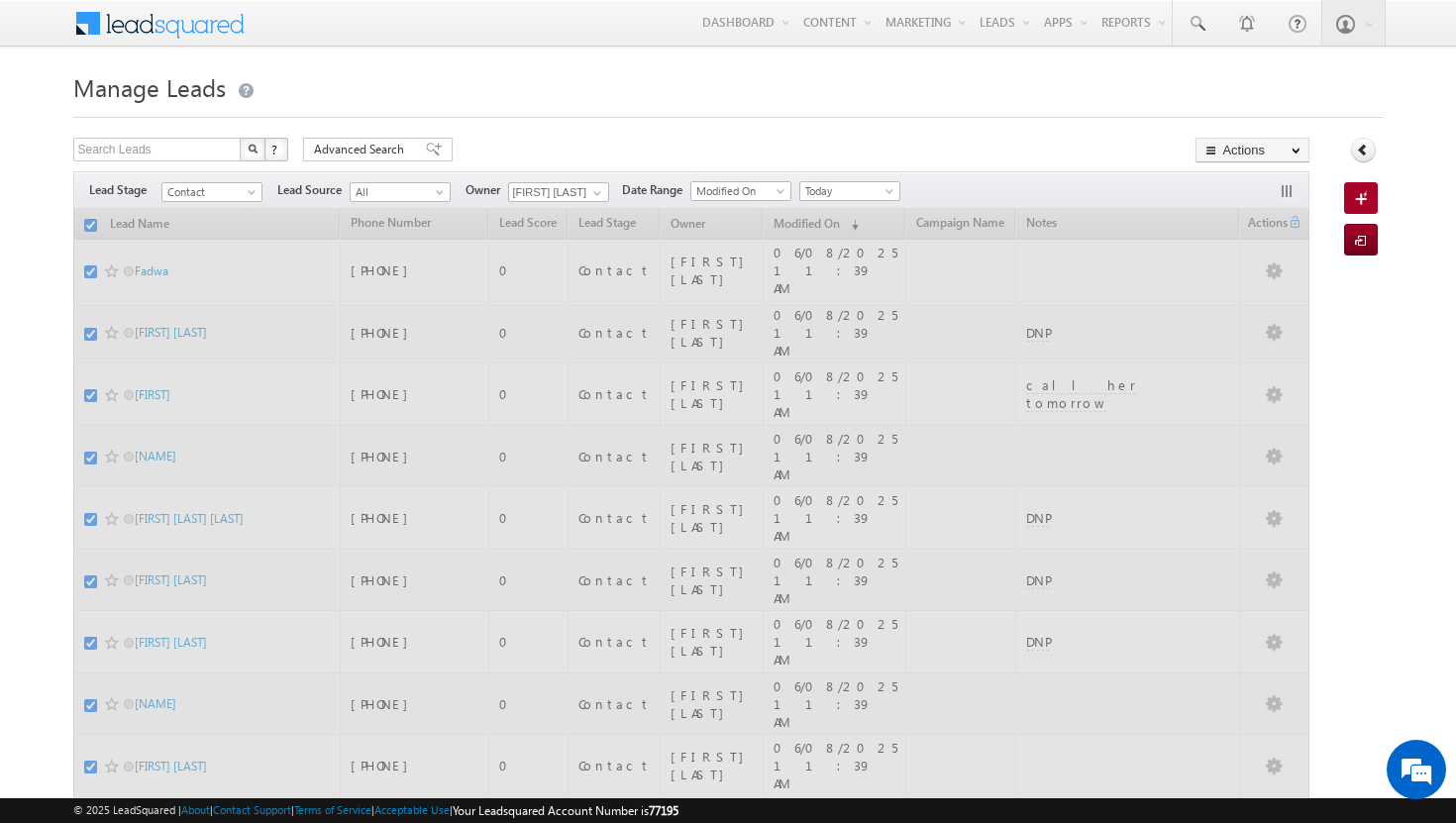 checkbox on "false" 